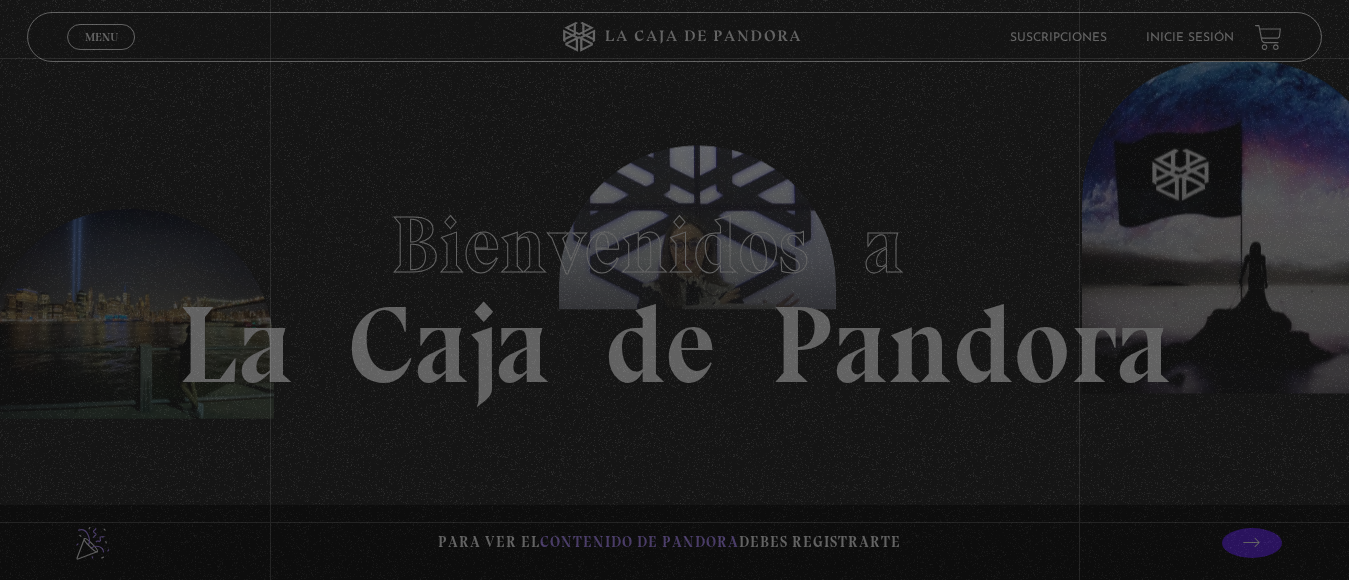 scroll, scrollTop: 0, scrollLeft: 0, axis: both 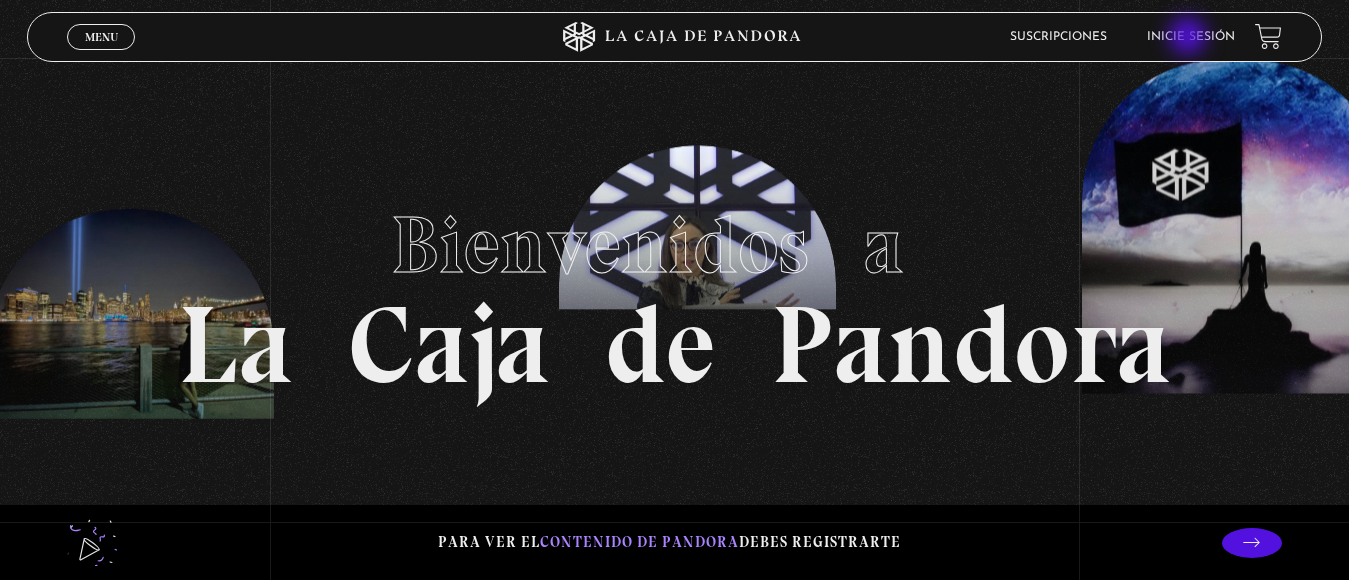 click on "Inicie sesión" at bounding box center (1191, 37) 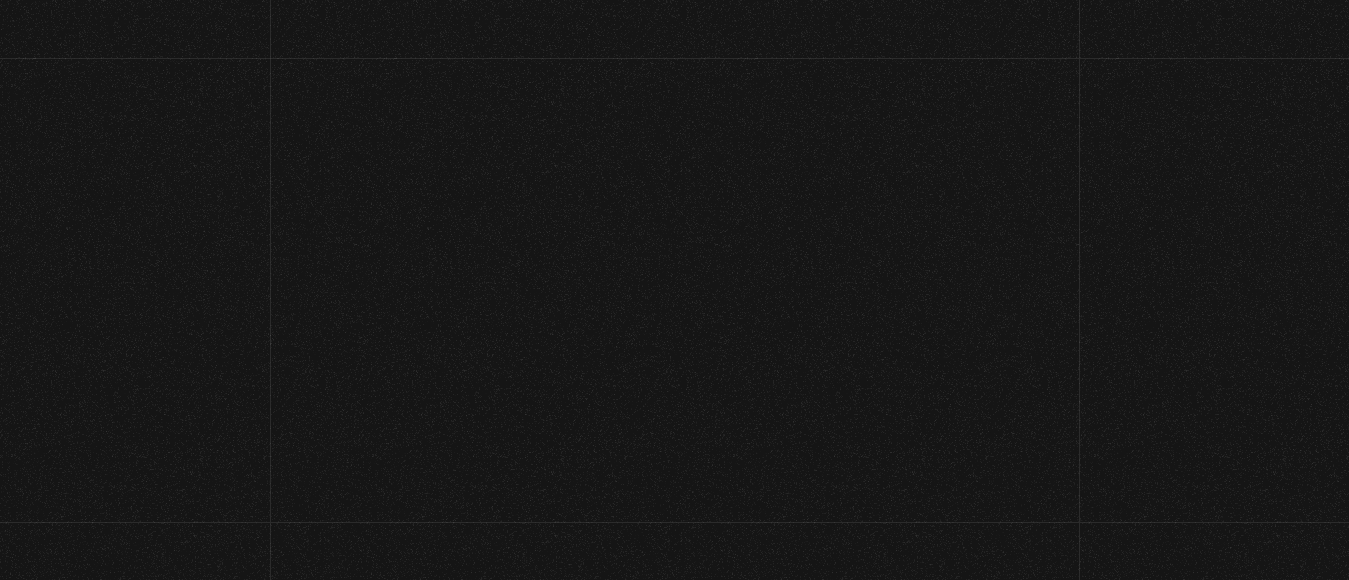 scroll, scrollTop: 0, scrollLeft: 0, axis: both 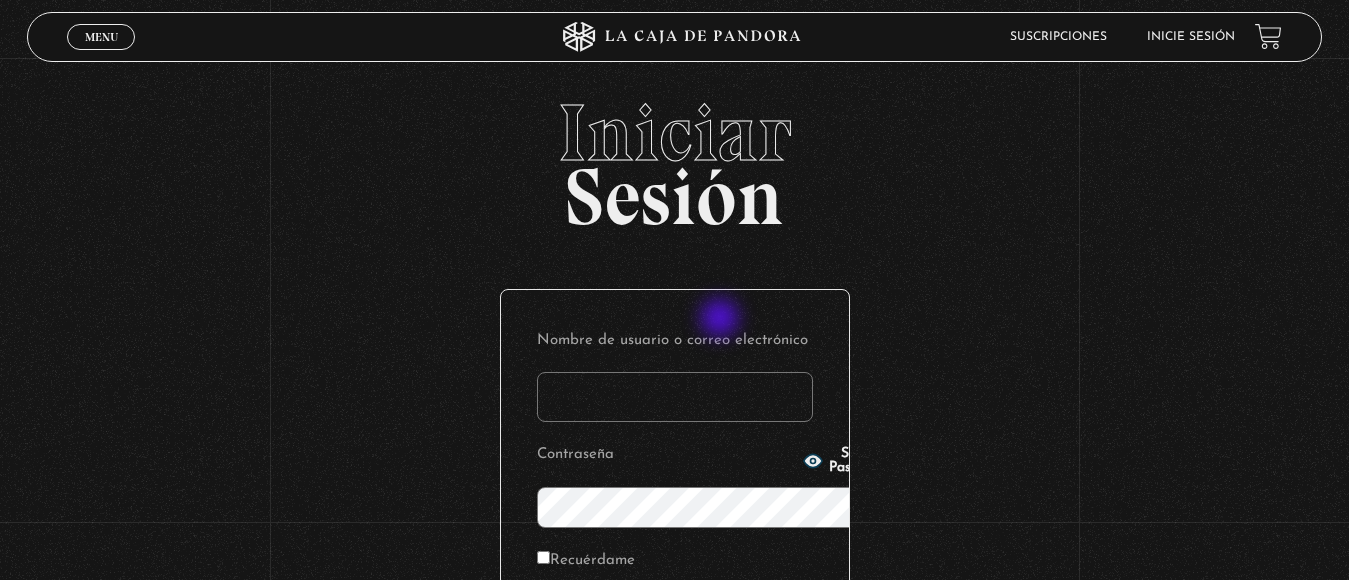 click on "Nombre de usuario o correo electrónico" at bounding box center (675, 397) 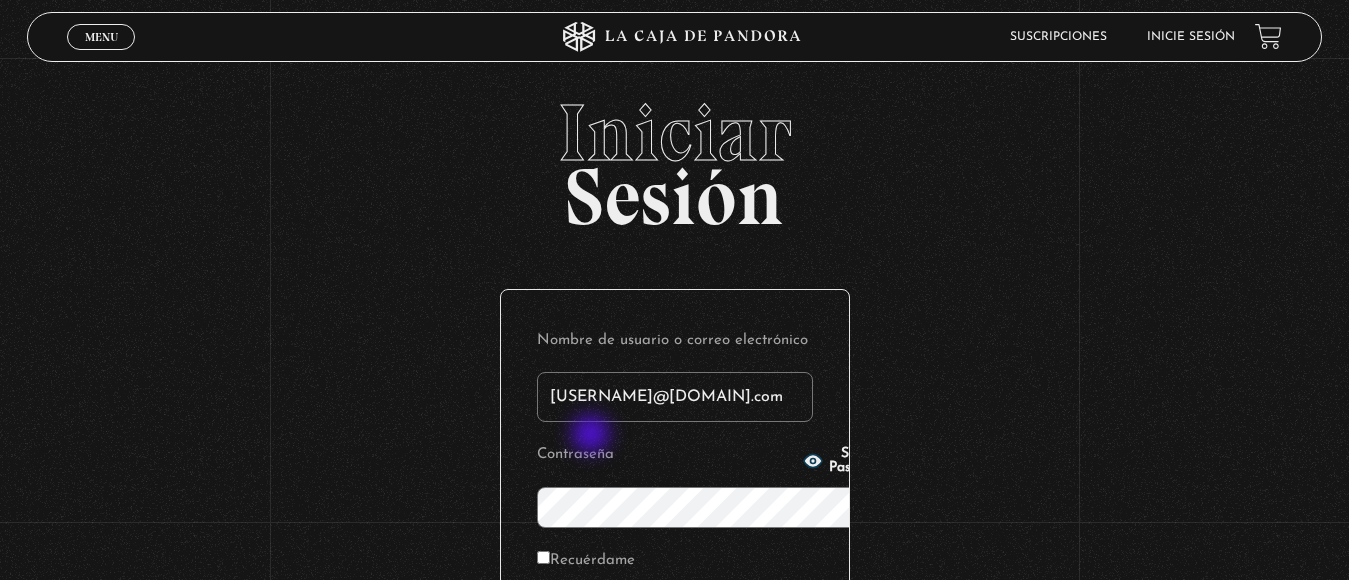 click on "Acceder" at bounding box center (675, 630) 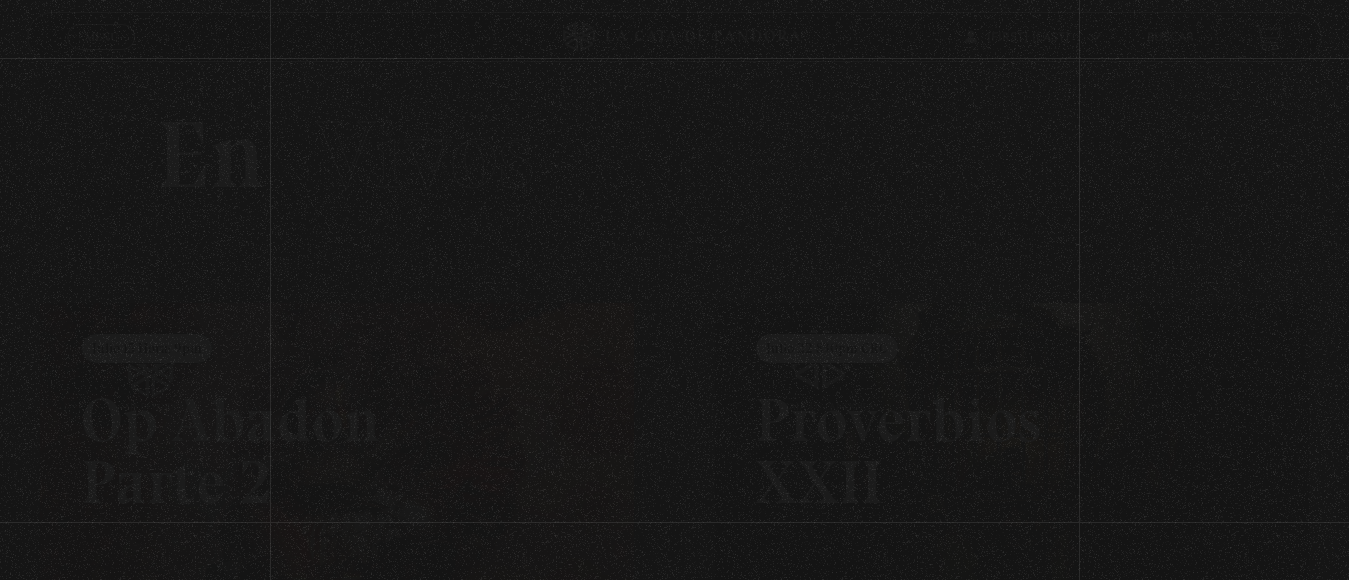 scroll, scrollTop: 0, scrollLeft: 0, axis: both 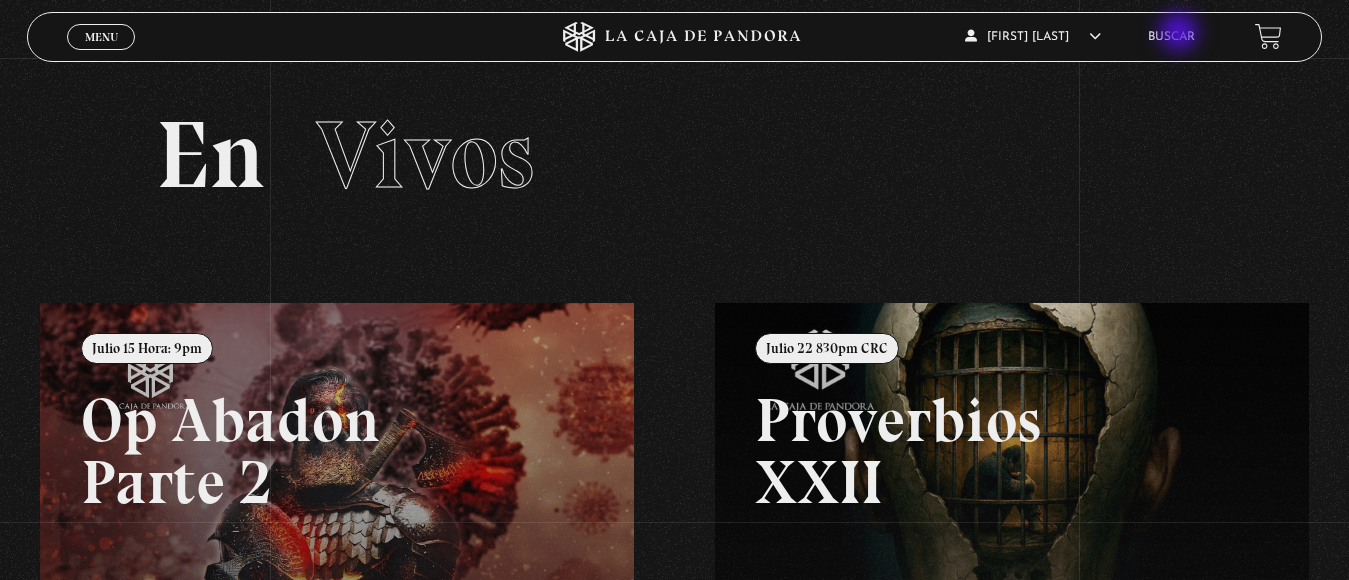 click on "Buscar" at bounding box center (1171, 37) 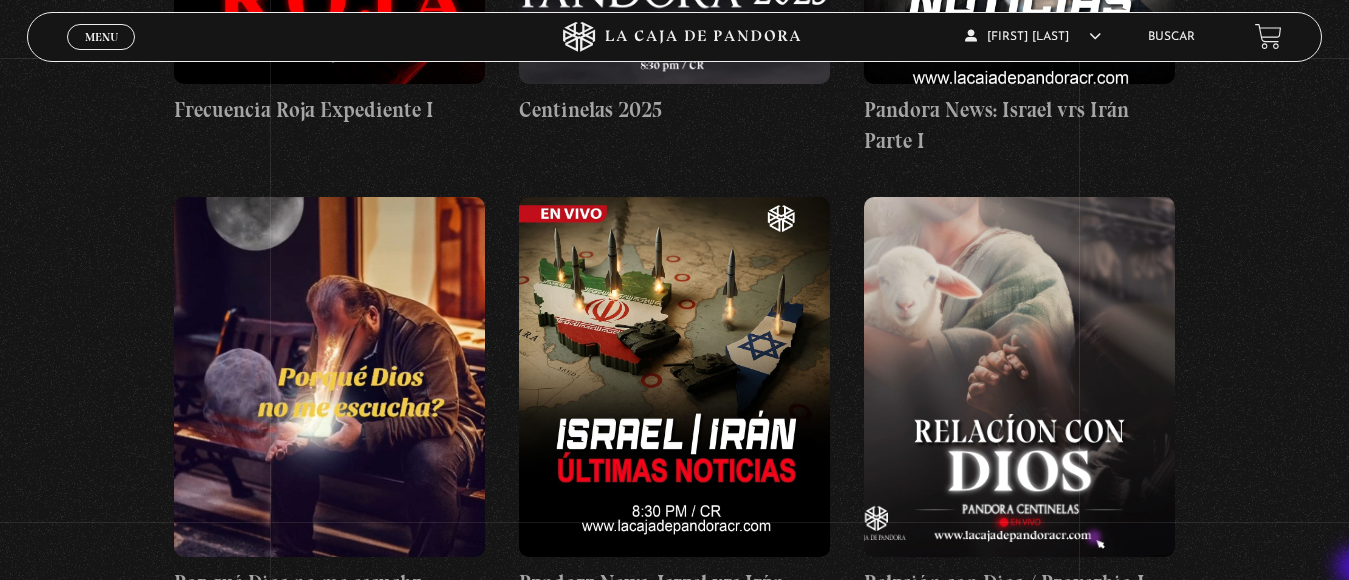 scroll, scrollTop: 1175, scrollLeft: 0, axis: vertical 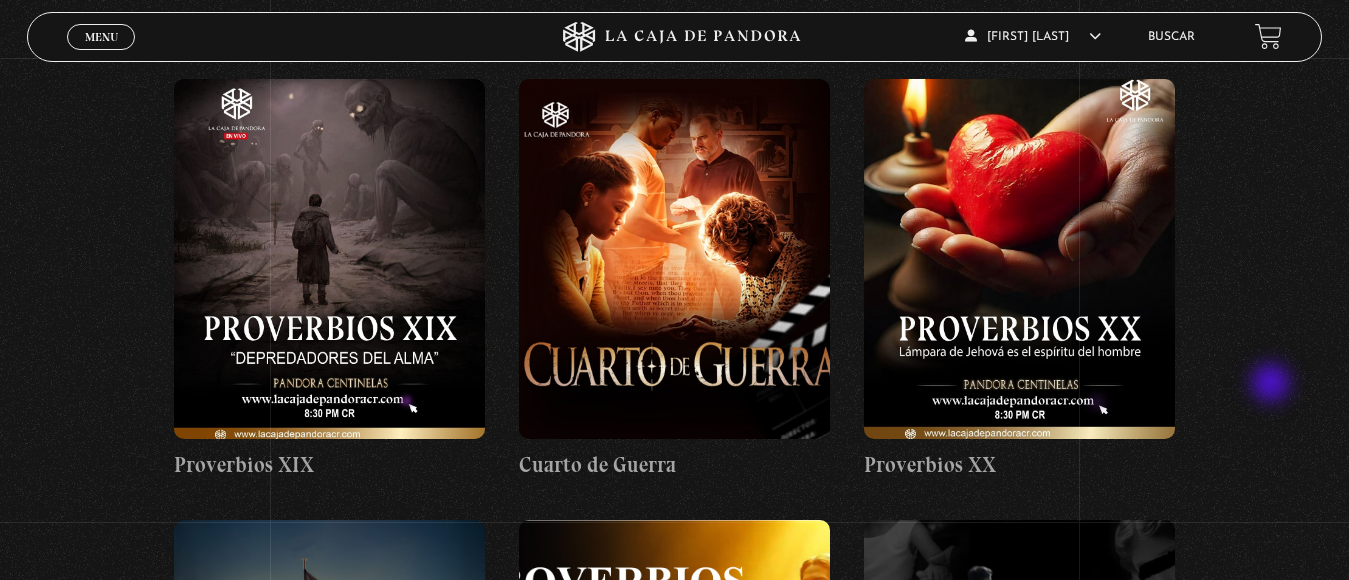 click on "Buscador
Buscar por nombre
Buscador 		 Categorías
Todas las categorías
11:11 Humanitario  (1)
Amo los Lunes  (2)
Análisis de series y películas  (23)
Asesinos Seriales  (2)
Centinelas  (113)
Charlas  (8)
Entrevistas  (7)
Hacktivismo  (5)
Mercado  (1)
Mundo Espiritual  (20)
Nuevo Orden Mundial NWO  (79)
Pandora Bio  (24)
Pandora Prepper  (23)
Pandora Tour  (3)
Paranormal  (11)
Pastelería  (1)
Peligros en la web  (4)
Regulares  (1)
Teorías de Conspiración  (7)" at bounding box center [674, 18477] 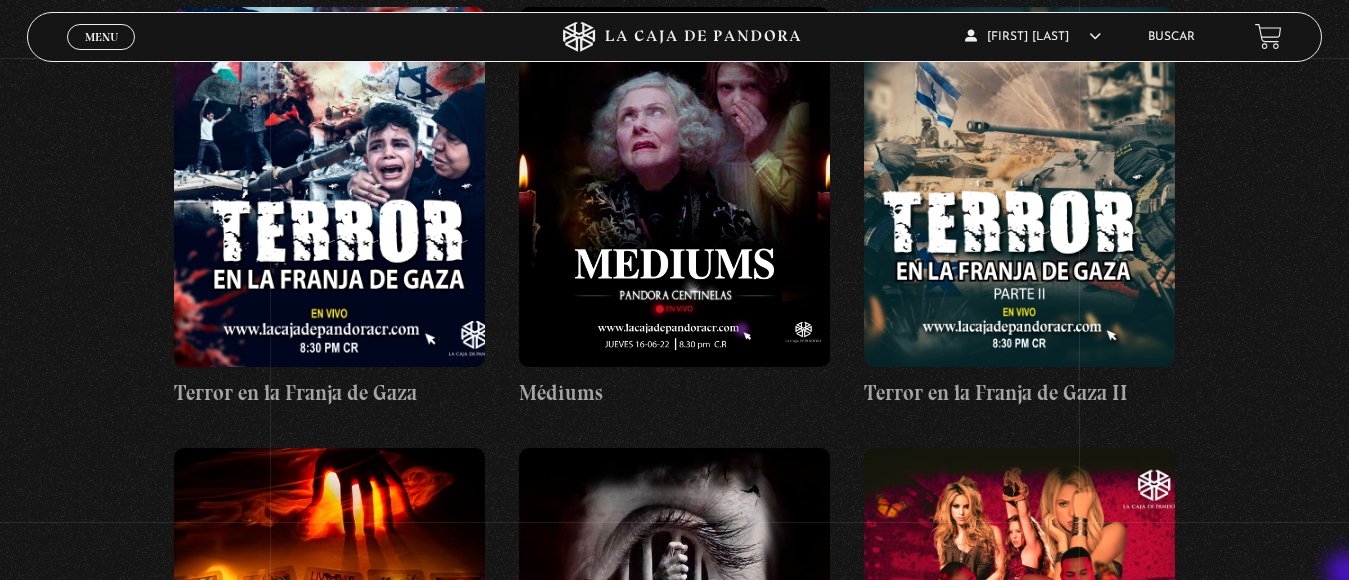 scroll, scrollTop: 17944, scrollLeft: 0, axis: vertical 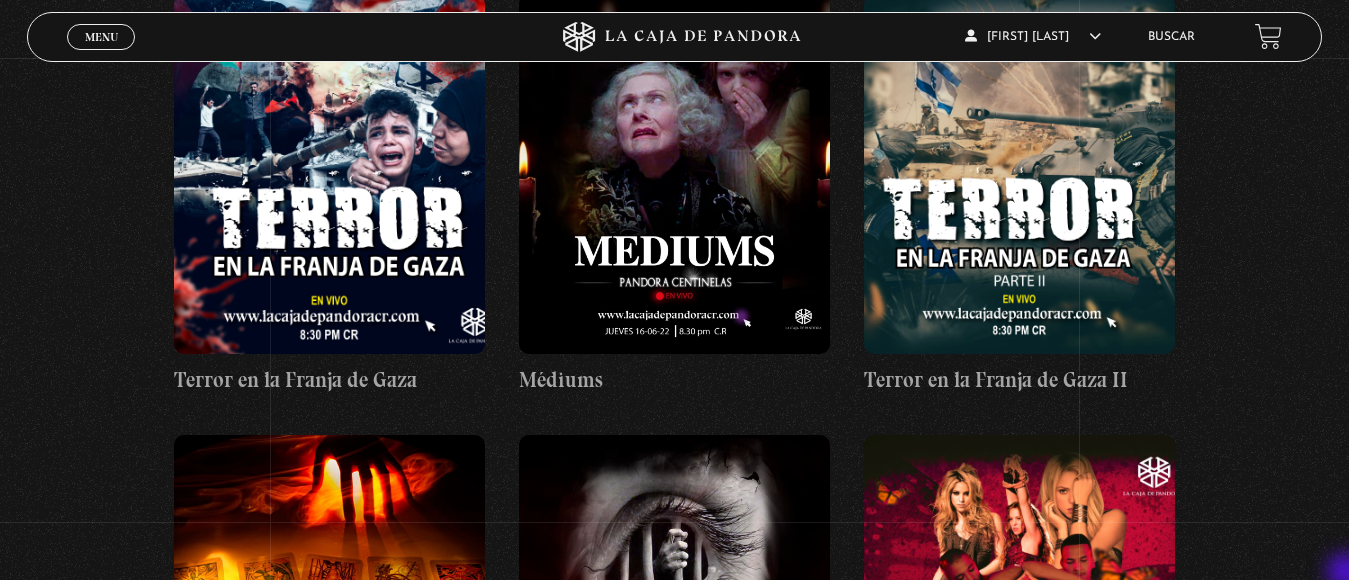 click on "Buscador
Buscar por nombre
Buscador 		 Categorías
Todas las categorías
11:11 Humanitario  (1)
Amo los Lunes  (2)
Análisis de series y películas  (23)
Asesinos Seriales  (2)
Centinelas  (113)
Charlas  (8)
Entrevistas  (7)
Hacktivismo  (5)
Mercado  (1)
Mundo Espiritual  (20)
Nuevo Orden Mundial NWO  (79)
Pandora Bio  (24)
Pandora Prepper  (23)
Pandora Tour  (3)
Paranormal  (11)
Pastelería  (1)
Peligros en la web  (4)
Regulares  (1)
Teorías de Conspiración  (7)" at bounding box center (674, 7197) 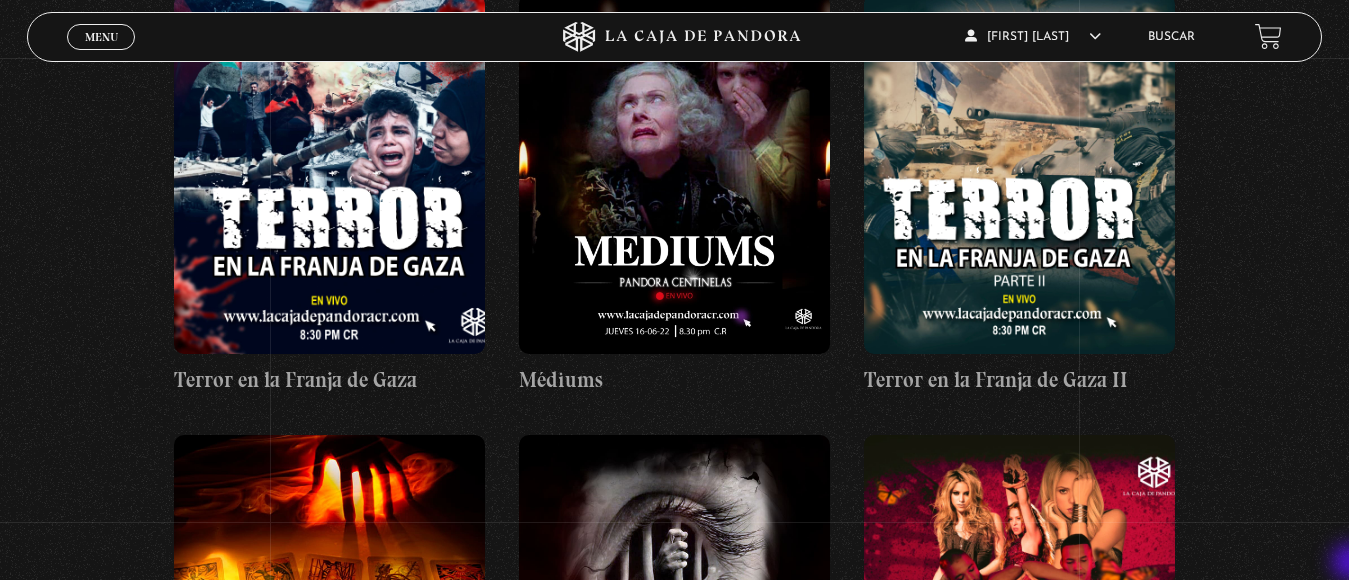 drag, startPoint x: 1348, startPoint y: 574, endPoint x: 1353, endPoint y: 564, distance: 11.18034 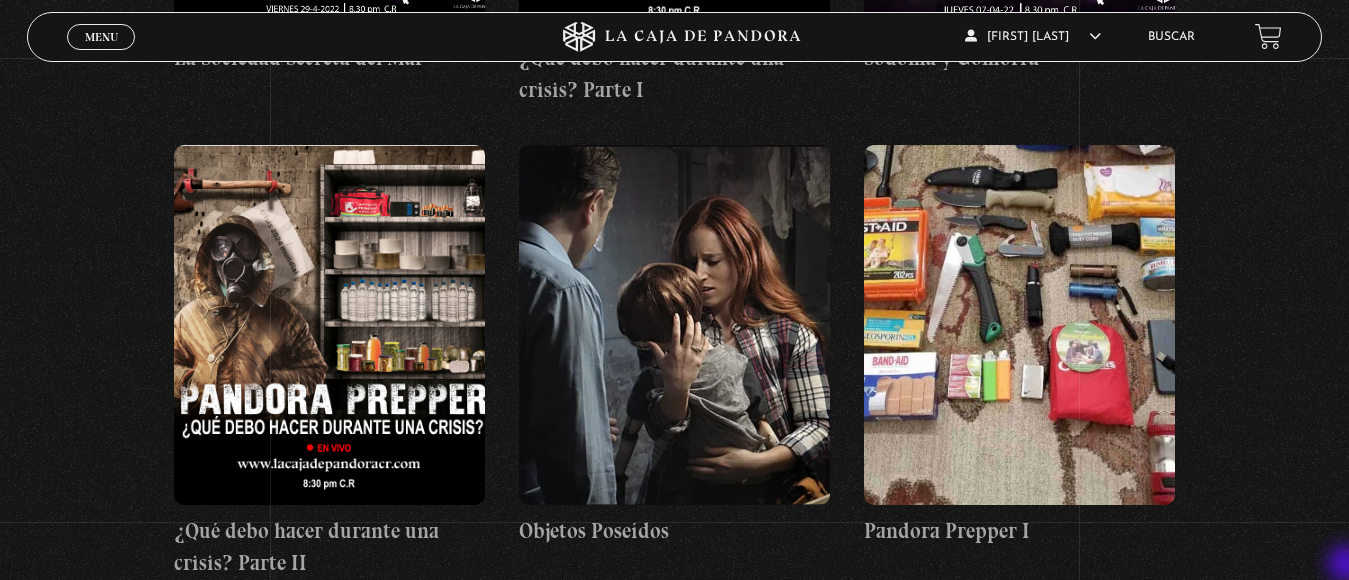 scroll, scrollTop: 19624, scrollLeft: 0, axis: vertical 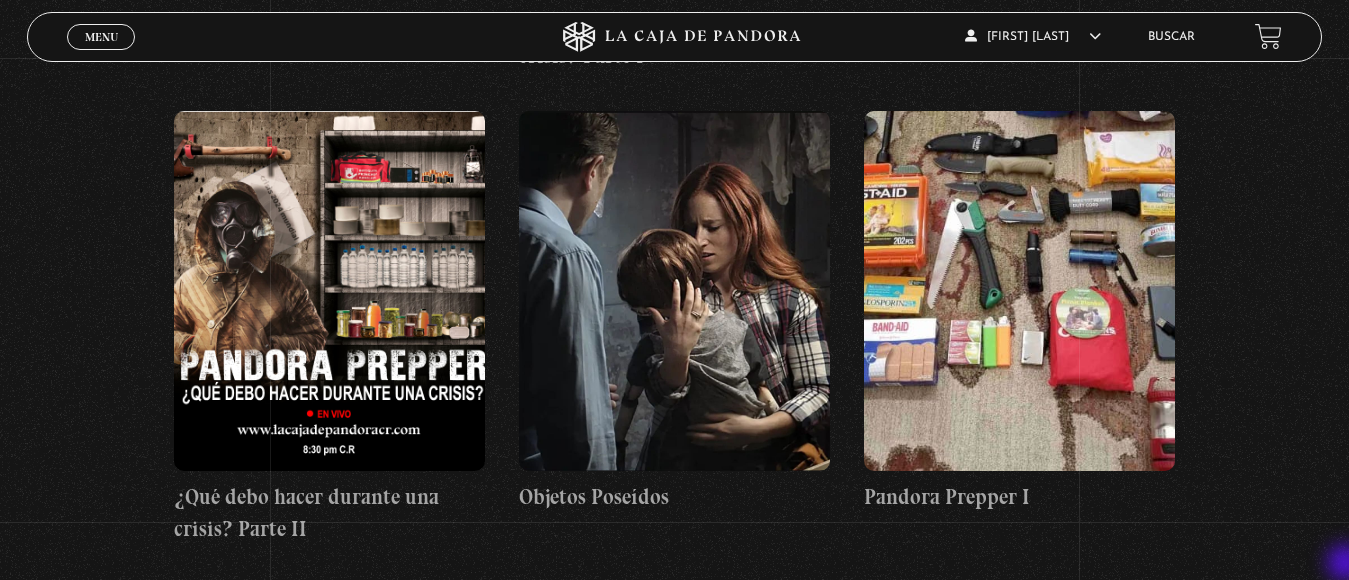 click on "Buscador
Buscar por nombre
Buscador 		 Categorías
Todas las categorías
11:11 Humanitario  (1)
Amo los Lunes  (2)
Análisis de series y películas  (23)
Asesinos Seriales  (2)
Centinelas  (113)
Charlas  (8)
Entrevistas  (7)
Hacktivismo  (5)
Mercado  (1)
Mundo Espiritual  (20)
Nuevo Orden Mundial NWO  (79)
Pandora Bio  (24)
Pandora Prepper  (23)
Pandora Tour  (3)
Paranormal  (11)
Pastelería  (1)
Peligros en la web  (4)
Regulares  (1)
Teorías de Conspiración  (7)" at bounding box center (674, 5517) 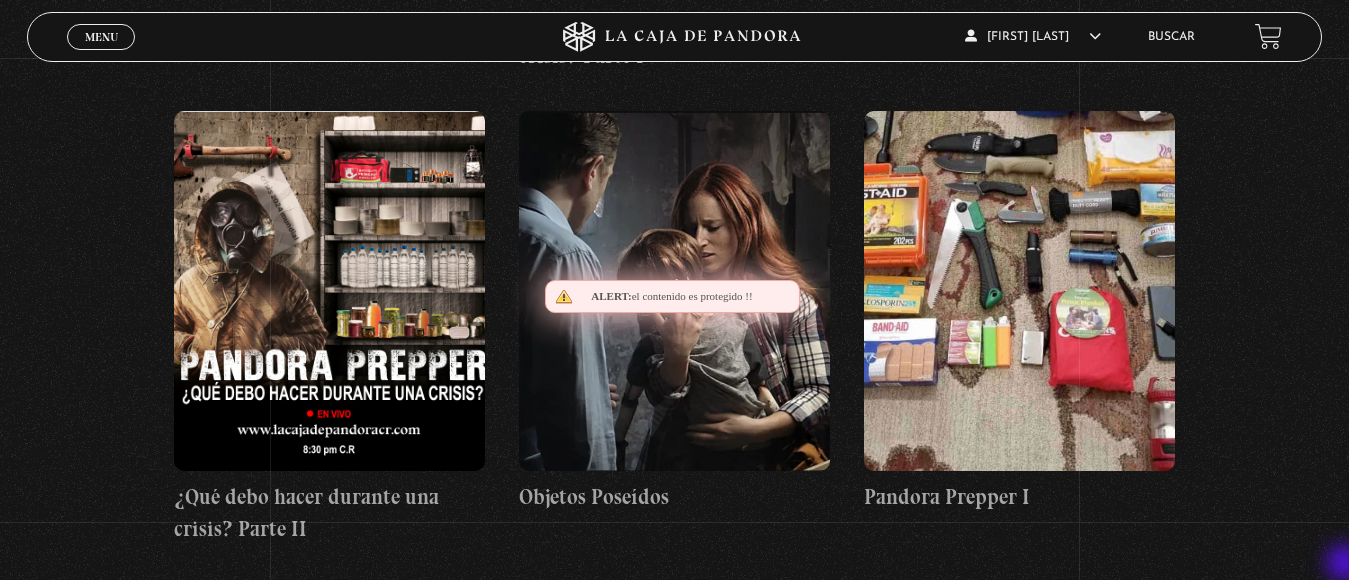 click on "Buscador
Buscar por nombre
Buscador 		 Categorías
Todas las categorías
11:11 Humanitario  (1)
Amo los Lunes  (2)
Análisis de series y películas  (23)
Asesinos Seriales  (2)
Centinelas  (113)
Charlas  (8)
Entrevistas  (7)
Hacktivismo  (5)
Mercado  (1)
Mundo Espiritual  (20)
Nuevo Orden Mundial NWO  (79)
Pandora Bio  (24)
Pandora Prepper  (23)
Pandora Tour  (3)
Paranormal  (11)
Pastelería  (1)
Peligros en la web  (4)
Regulares  (1)
Teorías de Conspiración  (7)" at bounding box center [674, 5517] 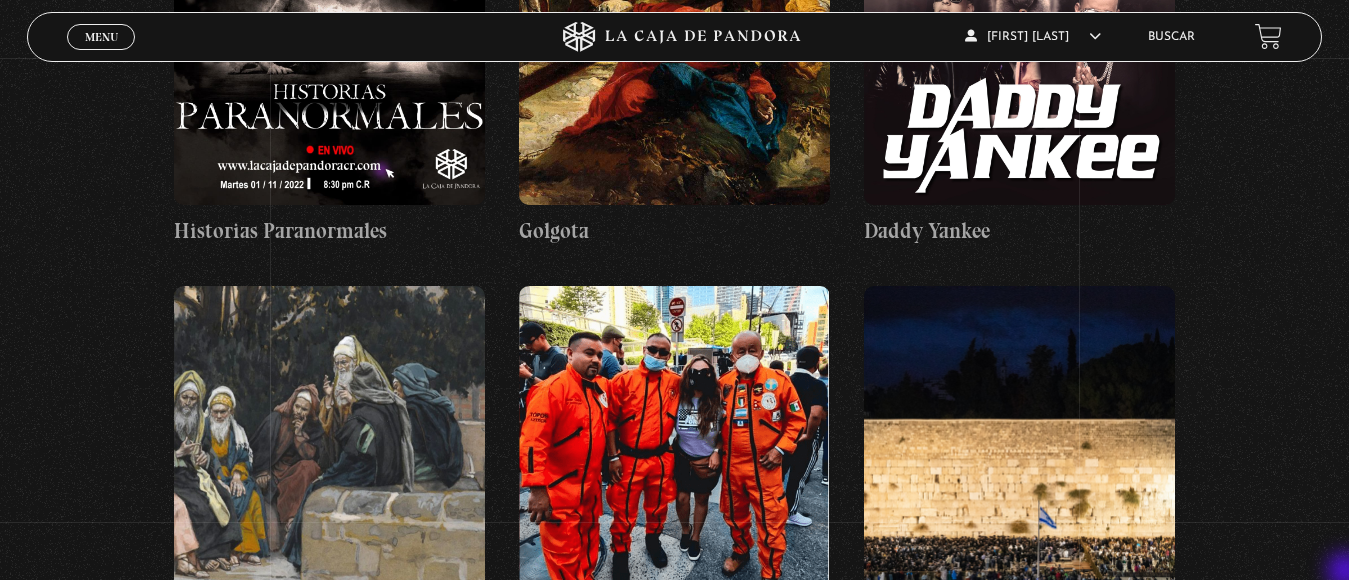 scroll, scrollTop: 32413, scrollLeft: 0, axis: vertical 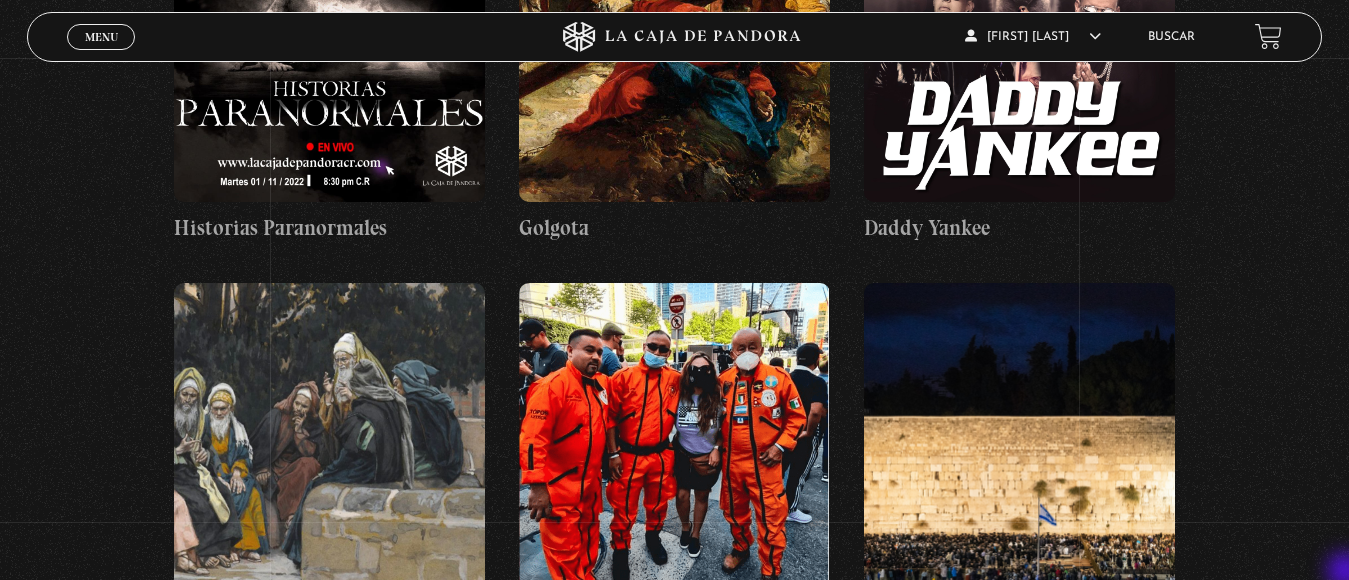 click on "Buscador
Buscar por nombre
Buscador 		 Categorías
Todas las categorías
11:11 Humanitario  (1)
Amo los Lunes  (2)
Análisis de series y películas  (23)
Asesinos Seriales  (2)
Centinelas  (113)
Charlas  (8)
Entrevistas  (7)
Hacktivismo  (5)
Mercado  (1)
Mundo Espiritual  (20)
Nuevo Orden Mundial NWO  (79)
Pandora Bio  (24)
Pandora Prepper  (23)
Pandora Tour  (3)
Paranormal  (11)
Pastelería  (1)
Peligros en la web  (4)
Regulares  (1)
Teorías de Conspiración  (7)" at bounding box center (674, -7272) 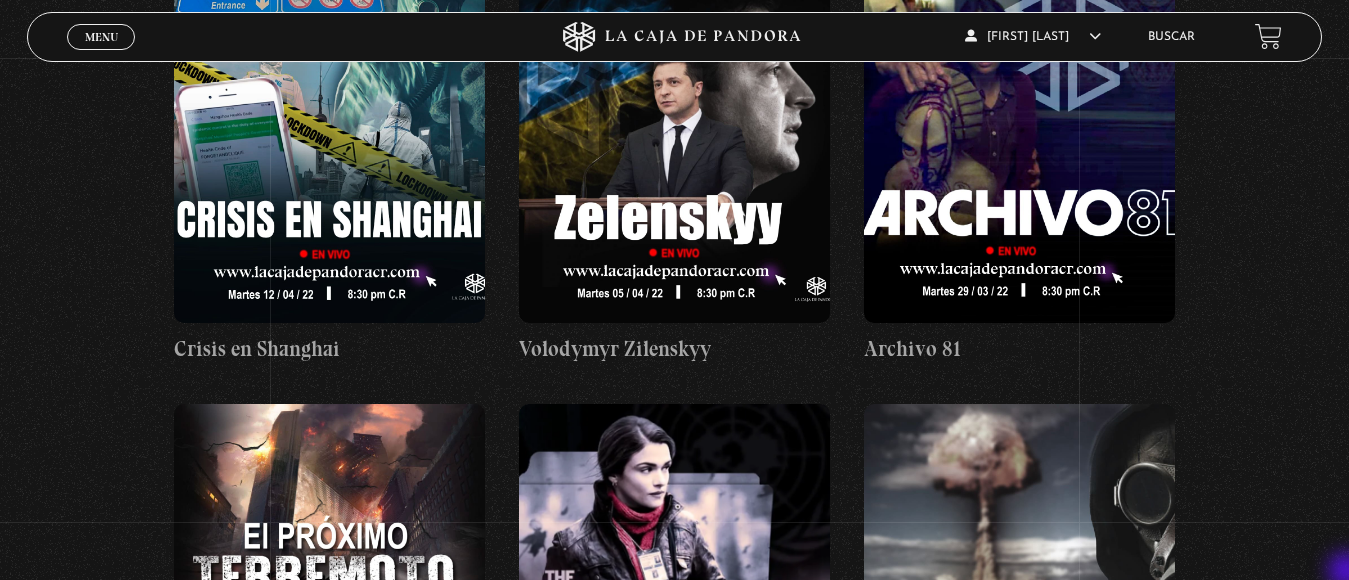 scroll, scrollTop: 38133, scrollLeft: 0, axis: vertical 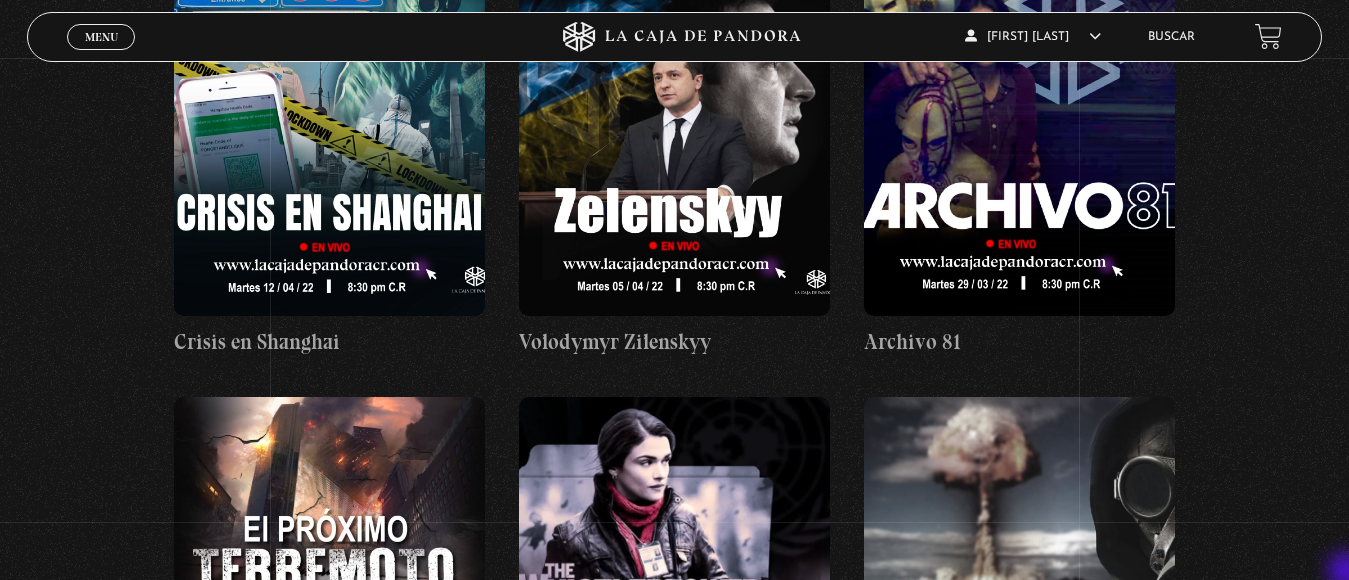 click on "Buscador
Buscar por nombre
Buscador 		 Categorías
Todas las categorías
11:11 Humanitario  (1)
Amo los Lunes  (2)
Análisis de series y películas  (23)
Asesinos Seriales  (2)
Centinelas  (113)
Charlas  (8)
Entrevistas  (7)
Hacktivismo  (5)
Mercado  (1)
Mundo Espiritual  (20)
Nuevo Orden Mundial NWO  (79)
Pandora Bio  (24)
Pandora Prepper  (23)
Pandora Tour  (3)
Paranormal  (11)
Pastelería  (1)
Peligros en la web  (4)
Regulares  (1)
Teorías de Conspiración  (7)" at bounding box center (674, -12992) 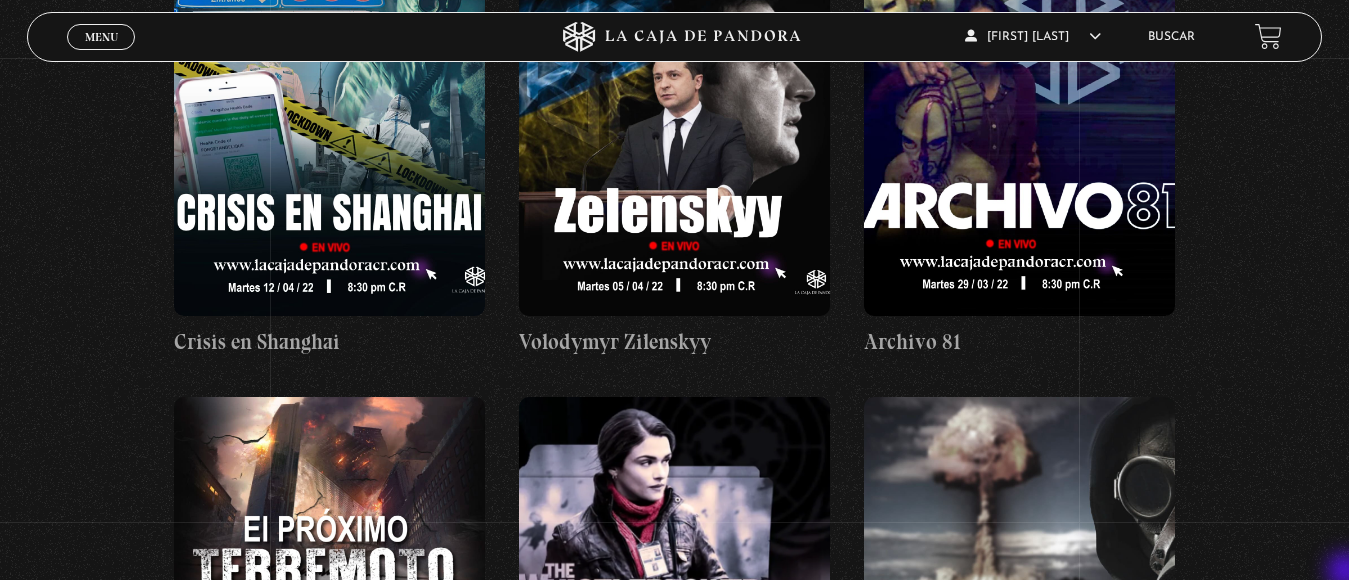 click on "Buscador
Buscar por nombre
Buscador 		 Categorías
Todas las categorías
11:11 Humanitario  (1)
Amo los Lunes  (2)
Análisis de series y películas  (23)
Asesinos Seriales  (2)
Centinelas  (113)
Charlas  (8)
Entrevistas  (7)
Hacktivismo  (5)
Mercado  (1)
Mundo Espiritual  (20)
Nuevo Orden Mundial NWO  (79)
Pandora Bio  (24)
Pandora Prepper  (23)
Pandora Tour  (3)
Paranormal  (11)
Pastelería  (1)
Peligros en la web  (4)
Regulares  (1)
Teorías de Conspiración  (7)" at bounding box center [674, -12992] 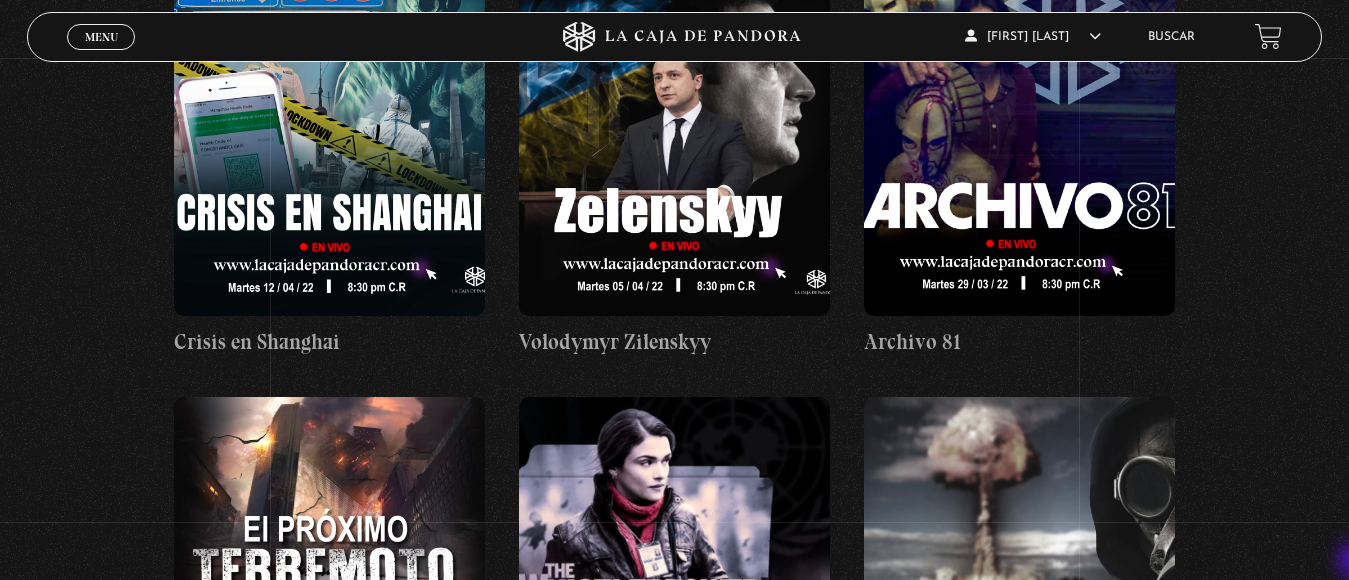 drag, startPoint x: 1348, startPoint y: 573, endPoint x: 1360, endPoint y: 563, distance: 15.6205 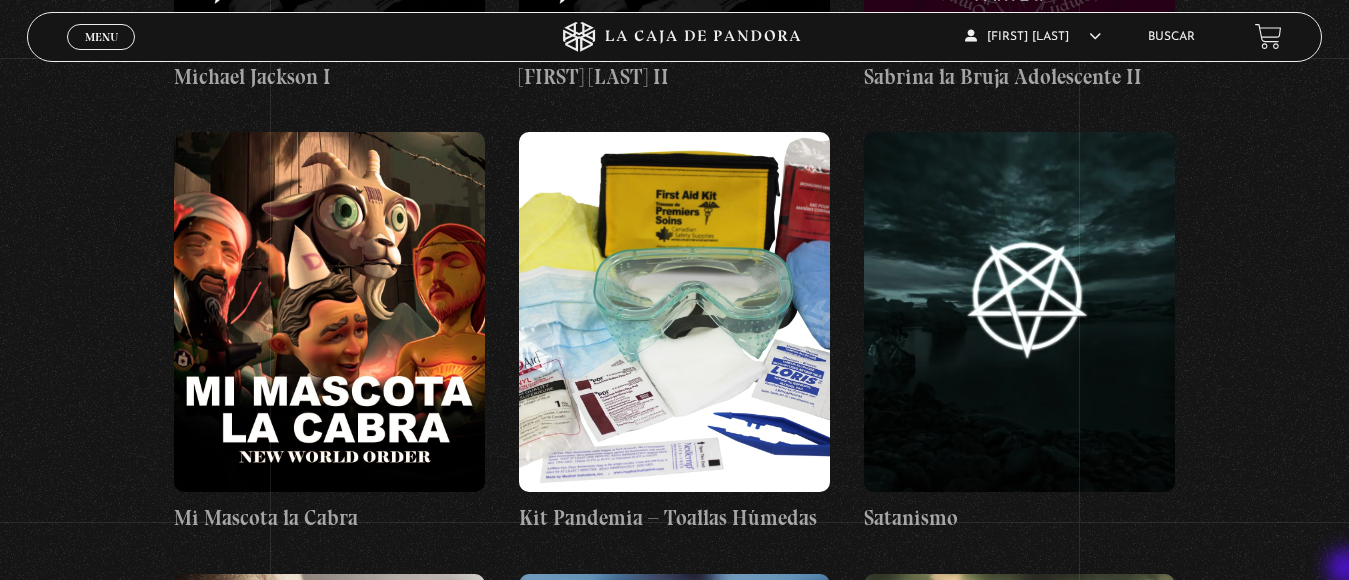 scroll, scrollTop: 43373, scrollLeft: 0, axis: vertical 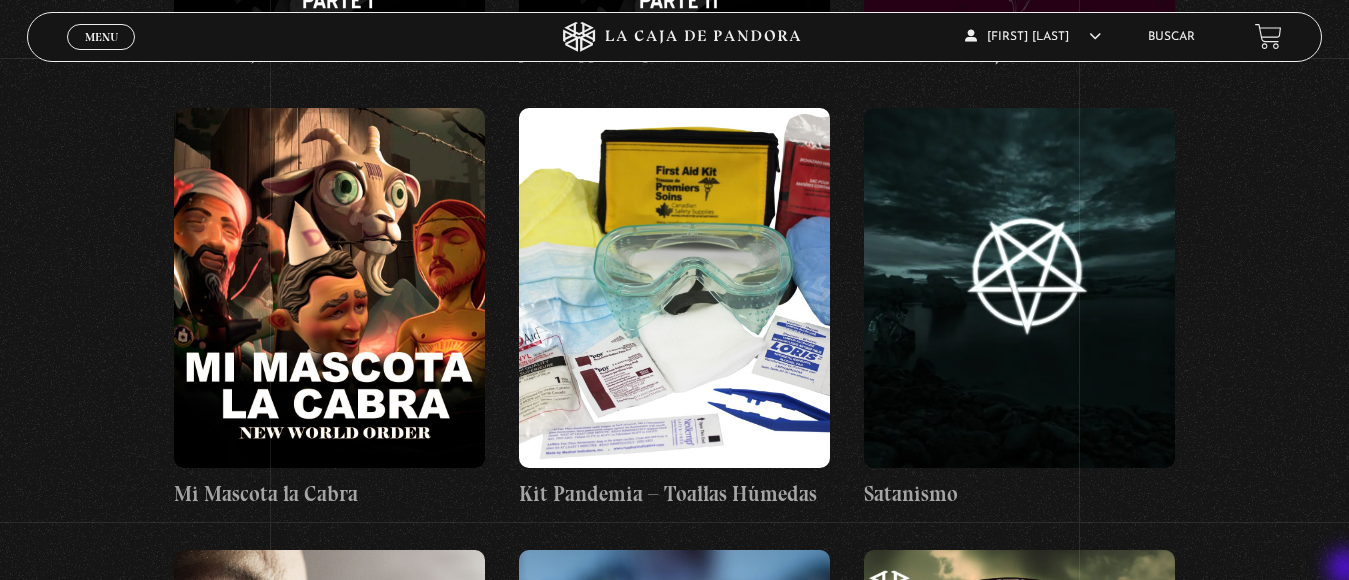 click on "Buscador
Buscar por nombre
Buscador 		 Categorías
Todas las categorías
11:11 Humanitario  (1)
Amo los Lunes  (2)
Análisis de series y películas  (23)
Asesinos Seriales  (2)
Centinelas  (113)
Charlas  (8)
Entrevistas  (7)
Hacktivismo  (5)
Mercado  (1)
Mundo Espiritual  (20)
Nuevo Orden Mundial NWO  (79)
Pandora Bio  (24)
Pandora Prepper  (23)
Pandora Tour  (3)
Paranormal  (11)
Pastelería  (1)
Peligros en la web  (4)
Regulares  (1)
Teorías de Conspiración  (7)" at bounding box center [674, -18232] 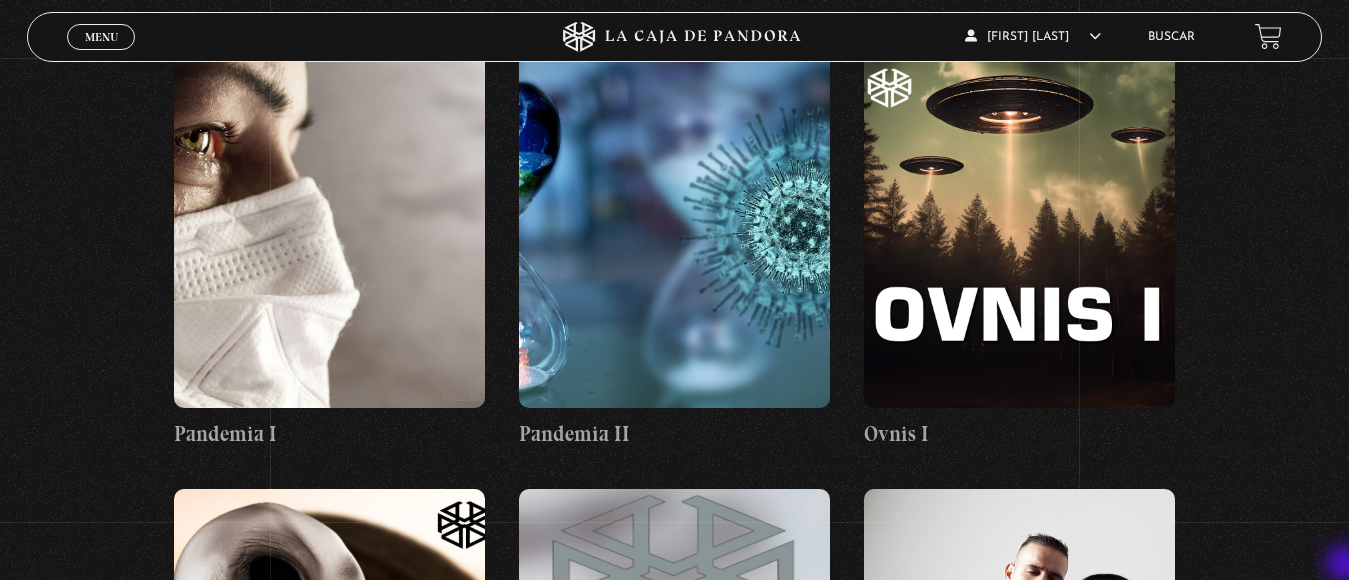 scroll, scrollTop: 43893, scrollLeft: 0, axis: vertical 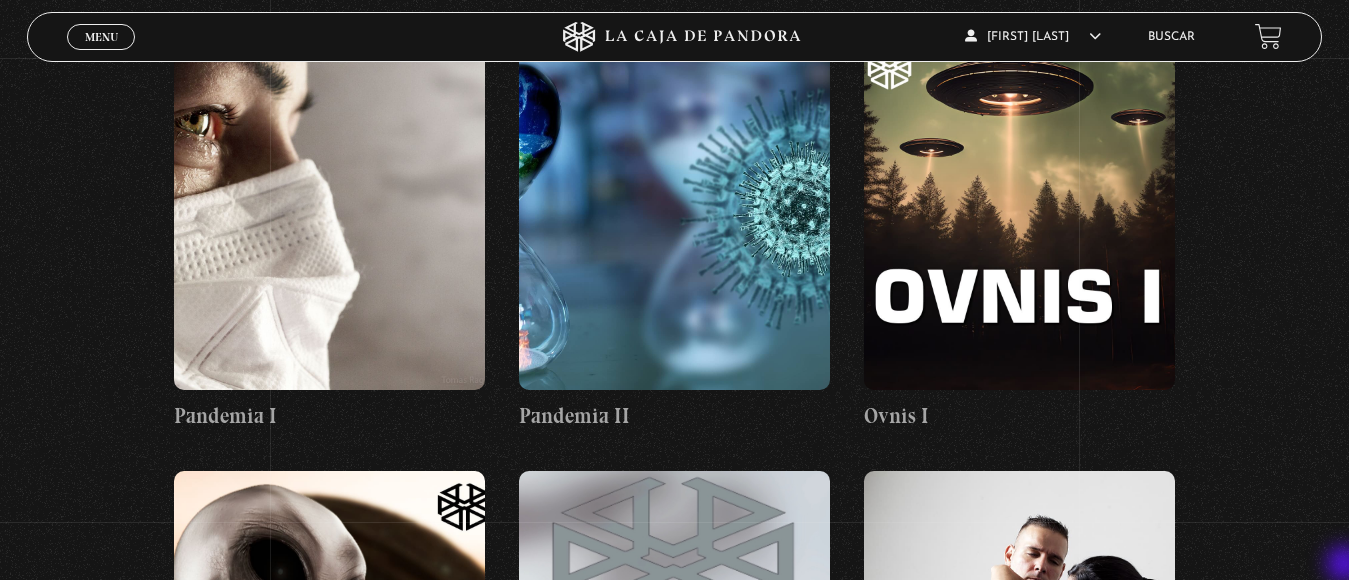 click on "Buscador
Buscar por nombre
Buscador 		 Categorías
Todas las categorías
11:11 Humanitario  (1)
Amo los Lunes  (2)
Análisis de series y películas  (23)
Asesinos Seriales  (2)
Centinelas  (113)
Charlas  (8)
Entrevistas  (7)
Hacktivismo  (5)
Mercado  (1)
Mundo Espiritual  (20)
Nuevo Orden Mundial NWO  (79)
Pandora Bio  (24)
Pandora Prepper  (23)
Pandora Tour  (3)
Paranormal  (11)
Pastelería  (1)
Peligros en la web  (4)
Regulares  (1)
Teorías de Conspiración  (7)" at bounding box center [674, -18752] 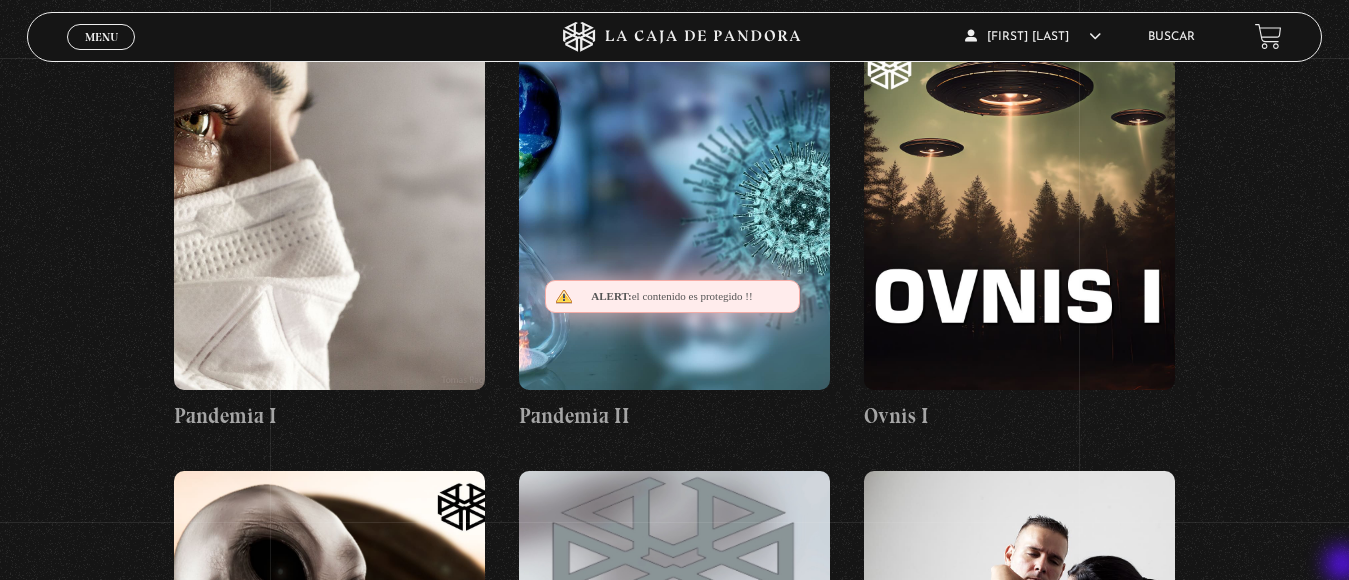 click on "Buscador
Buscar por nombre
Buscador 		 Categorías
Todas las categorías
11:11 Humanitario  (1)
Amo los Lunes  (2)
Análisis de series y películas  (23)
Asesinos Seriales  (2)
Centinelas  (113)
Charlas  (8)
Entrevistas  (7)
Hacktivismo  (5)
Mercado  (1)
Mundo Espiritual  (20)
Nuevo Orden Mundial NWO  (79)
Pandora Bio  (24)
Pandora Prepper  (23)
Pandora Tour  (3)
Paranormal  (11)
Pastelería  (1)
Peligros en la web  (4)
Regulares  (1)
Teorías de Conspiración  (7)" at bounding box center [674, -18752] 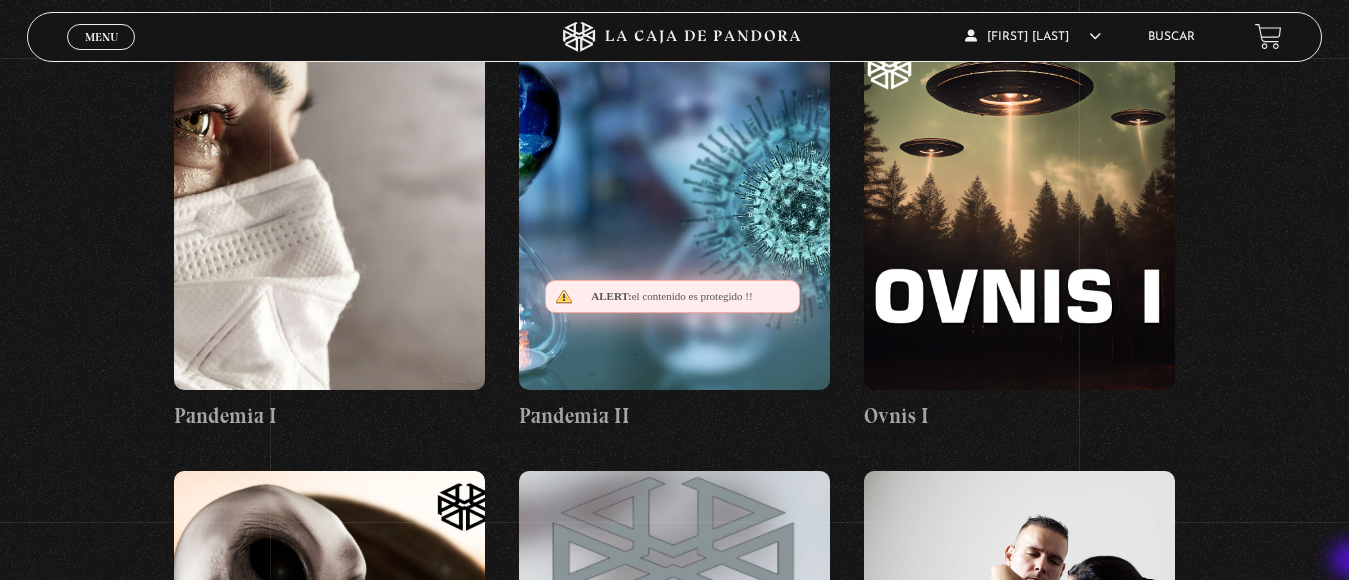 drag, startPoint x: 1346, startPoint y: 566, endPoint x: 1357, endPoint y: 559, distance: 13.038404 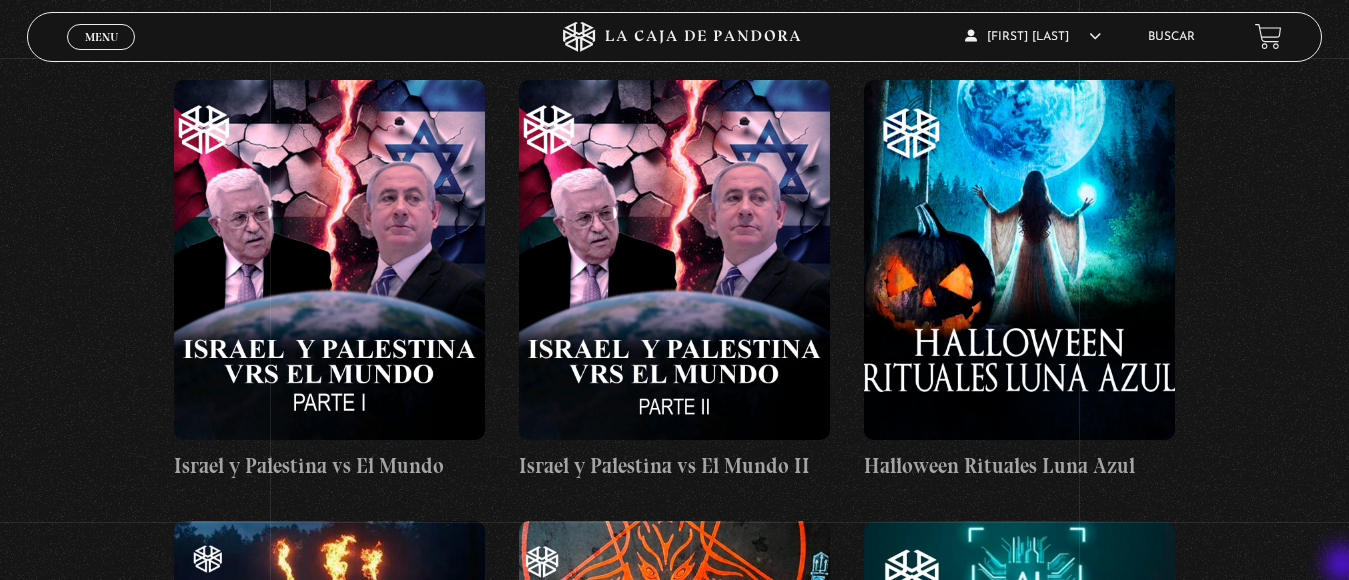scroll, scrollTop: 47853, scrollLeft: 0, axis: vertical 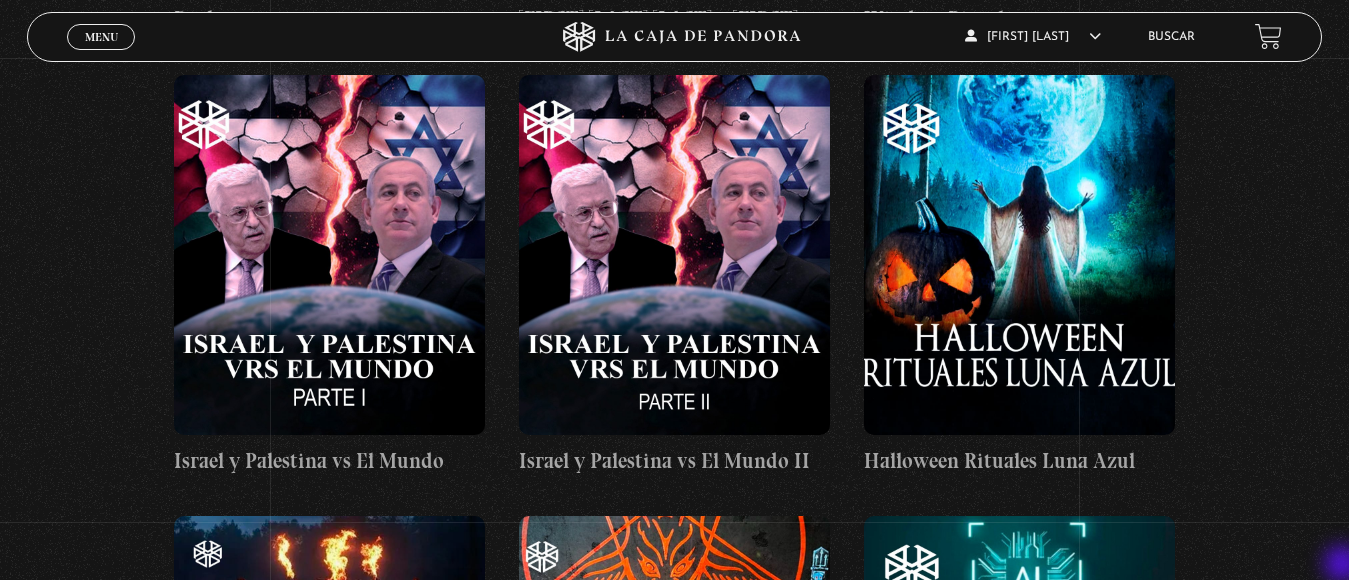 click on "Buscador
Buscar por nombre
Buscador 		 Categorías
Todas las categorías
11:11 Humanitario  (1)
Amo los Lunes  (2)
Análisis de series y películas  (23)
Asesinos Seriales  (2)
Centinelas  (113)
Charlas  (8)
Entrevistas  (7)
Hacktivismo  (5)
Mercado  (1)
Mundo Espiritual  (20)
Nuevo Orden Mundial NWO  (79)
Pandora Bio  (24)
Pandora Prepper  (23)
Pandora Tour  (3)
Paranormal  (11)
Pastelería  (1)
Peligros en la web  (4)
Regulares  (1)
Teorías de Conspiración  (7)" at bounding box center (674, -22712) 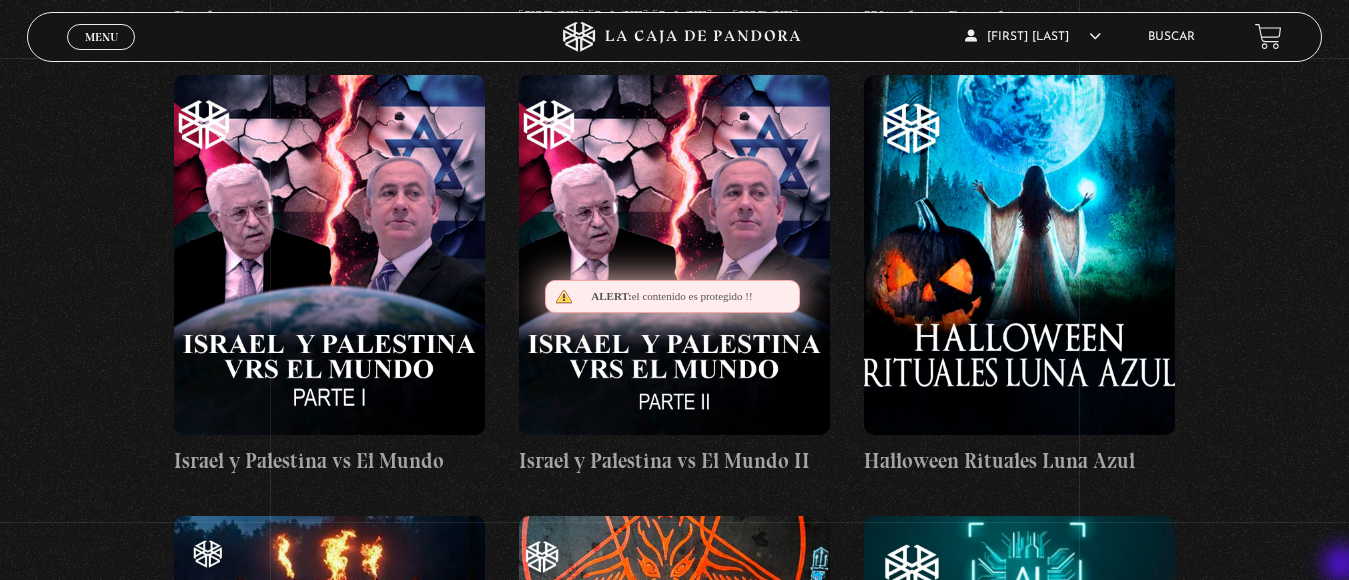 click on "Buscador
Buscar por nombre
Buscador 		 Categorías
Todas las categorías
11:11 Humanitario  (1)
Amo los Lunes  (2)
Análisis de series y películas  (23)
Asesinos Seriales  (2)
Centinelas  (113)
Charlas  (8)
Entrevistas  (7)
Hacktivismo  (5)
Mercado  (1)
Mundo Espiritual  (20)
Nuevo Orden Mundial NWO  (79)
Pandora Bio  (24)
Pandora Prepper  (23)
Pandora Tour  (3)
Paranormal  (11)
Pastelería  (1)
Peligros en la web  (4)
Regulares  (1)
Teorías de Conspiración  (7)" at bounding box center (674, -22712) 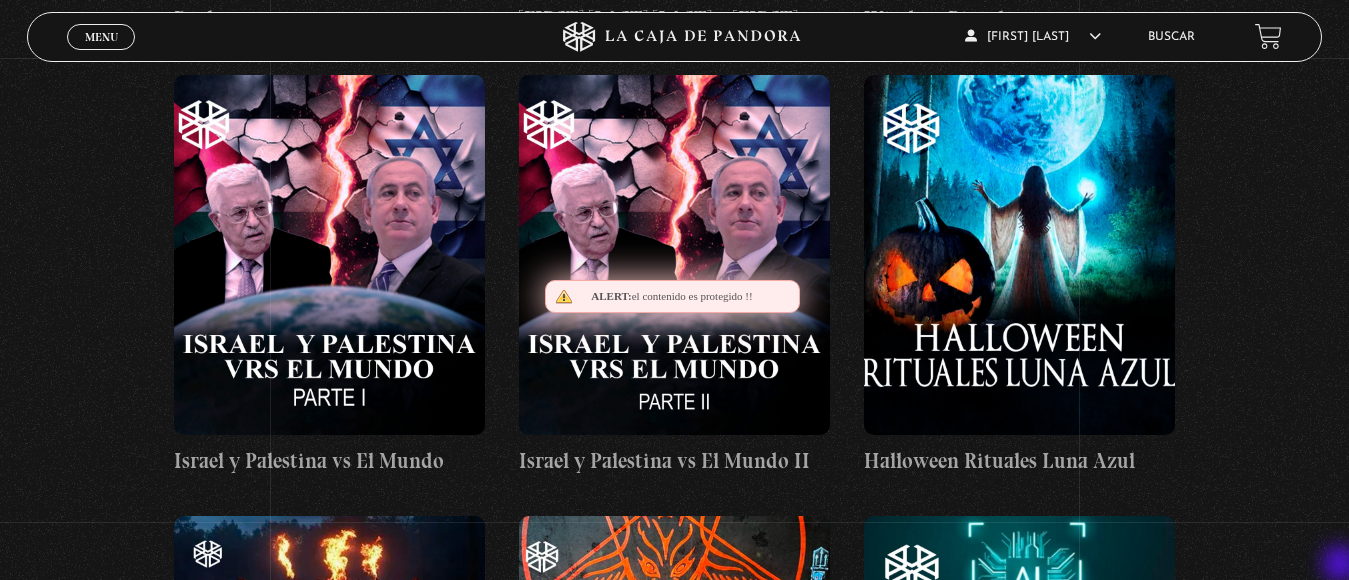 click on "Buscador
Buscar por nombre
Buscador 		 Categorías
Todas las categorías
11:11 Humanitario  (1)
Amo los Lunes  (2)
Análisis de series y películas  (23)
Asesinos Seriales  (2)
Centinelas  (113)
Charlas  (8)
Entrevistas  (7)
Hacktivismo  (5)
Mercado  (1)
Mundo Espiritual  (20)
Nuevo Orden Mundial NWO  (79)
Pandora Bio  (24)
Pandora Prepper  (23)
Pandora Tour  (3)
Paranormal  (11)
Pastelería  (1)
Peligros en la web  (4)
Regulares  (1)
Teorías de Conspiración  (7)" at bounding box center (674, -22712) 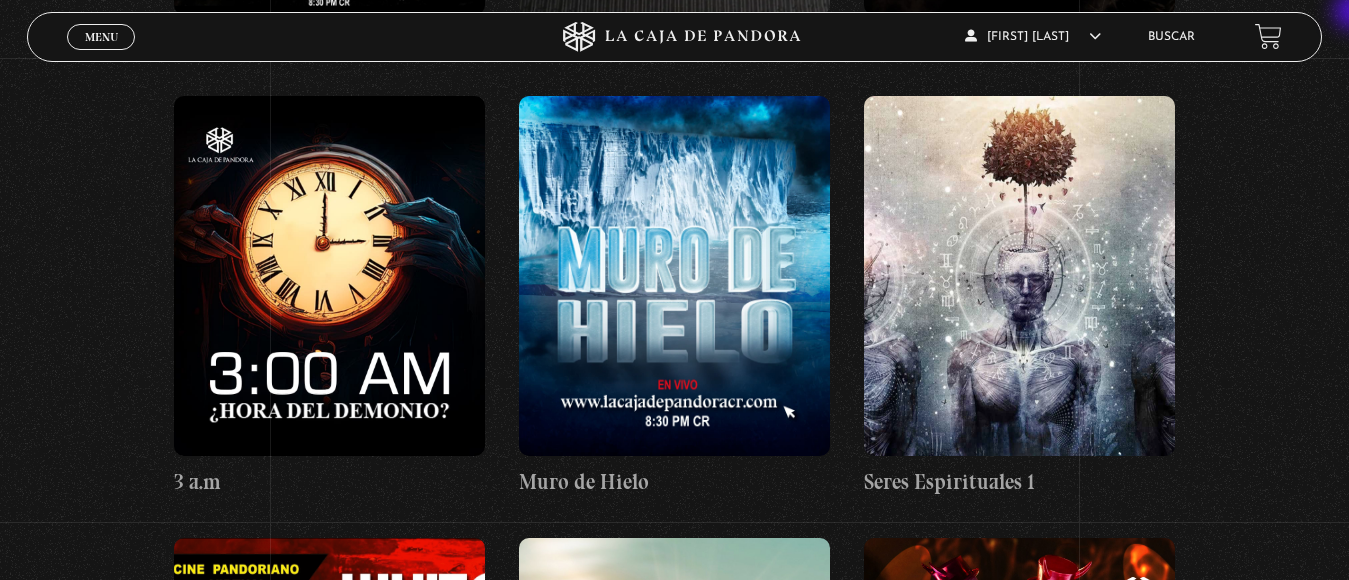 scroll, scrollTop: 26789, scrollLeft: 0, axis: vertical 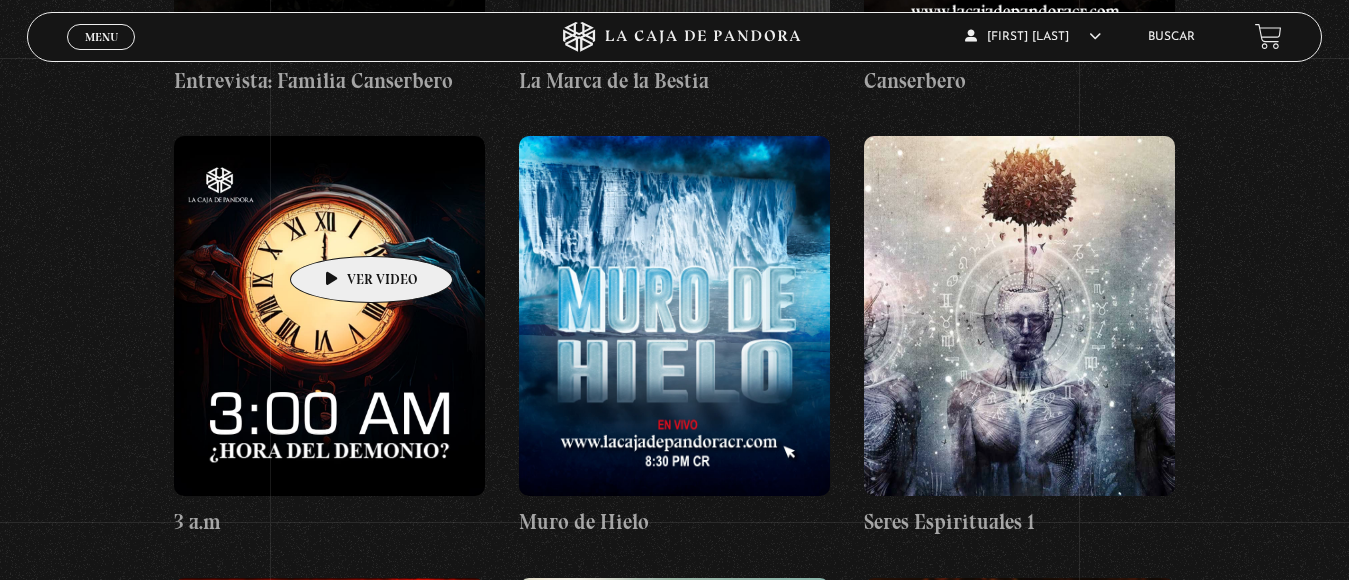 click at bounding box center [329, 316] 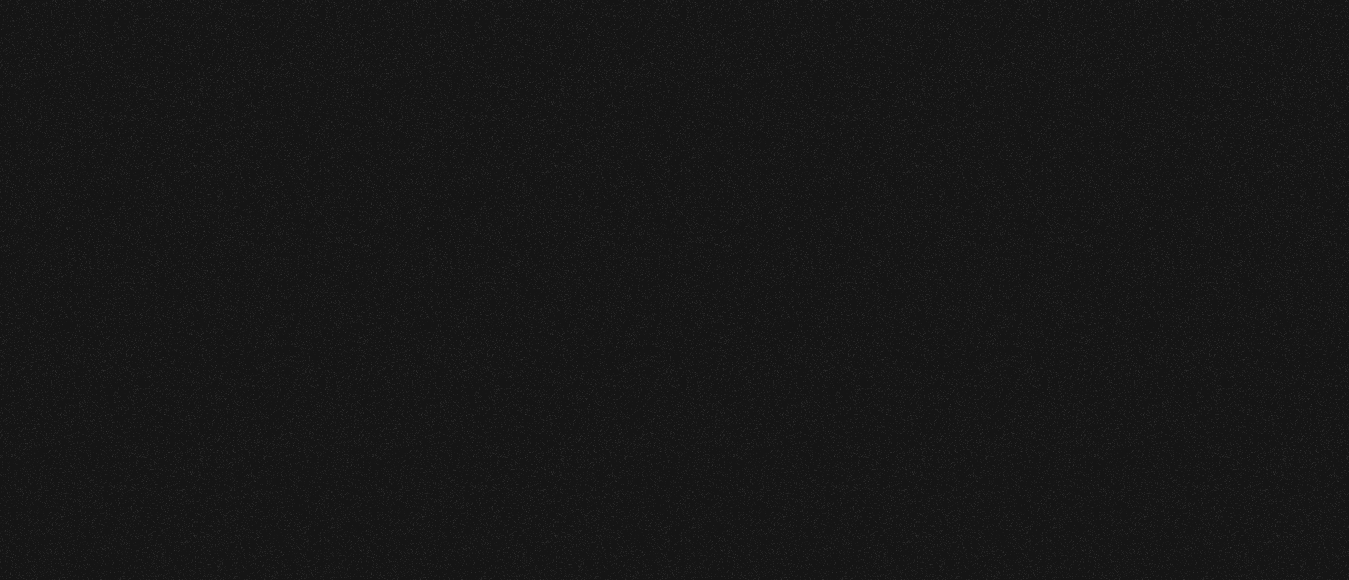 scroll, scrollTop: 0, scrollLeft: 0, axis: both 